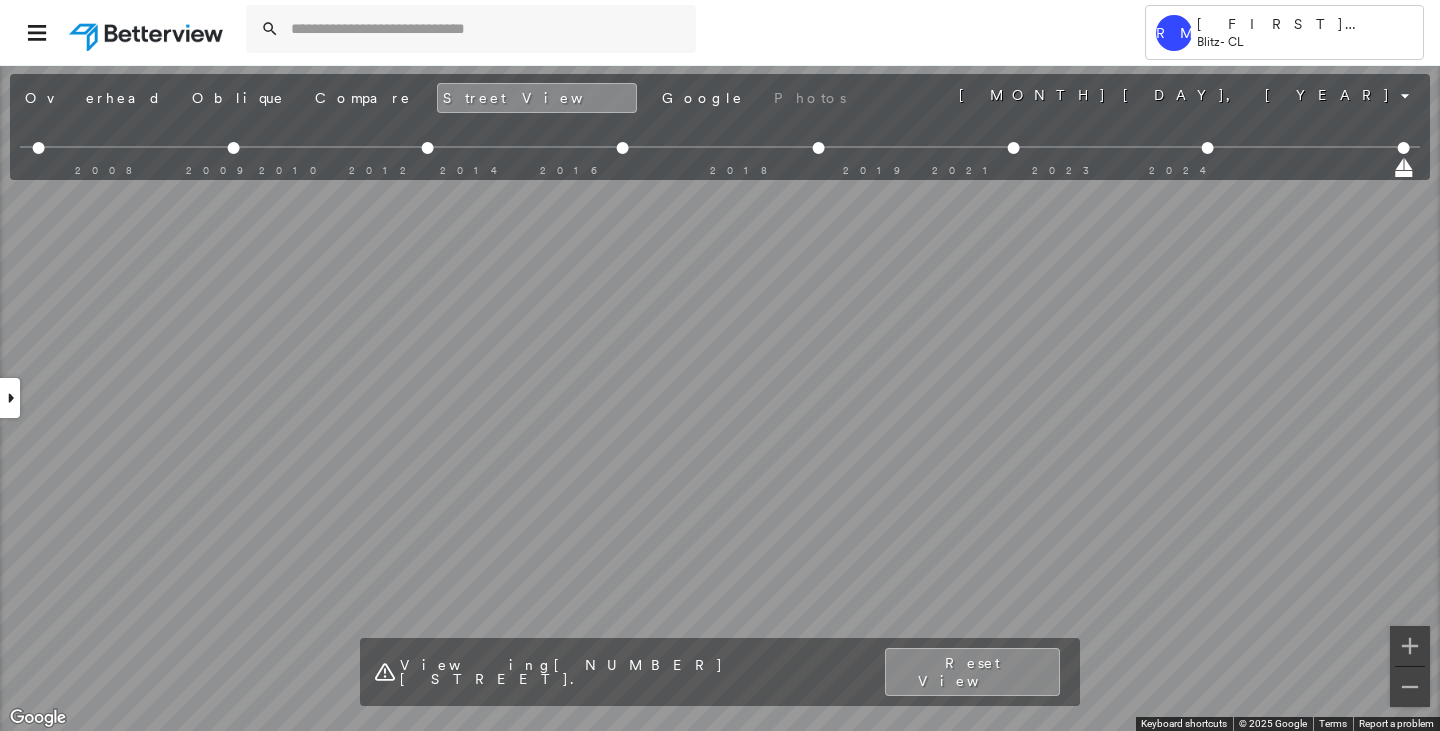 scroll, scrollTop: 0, scrollLeft: 0, axis: both 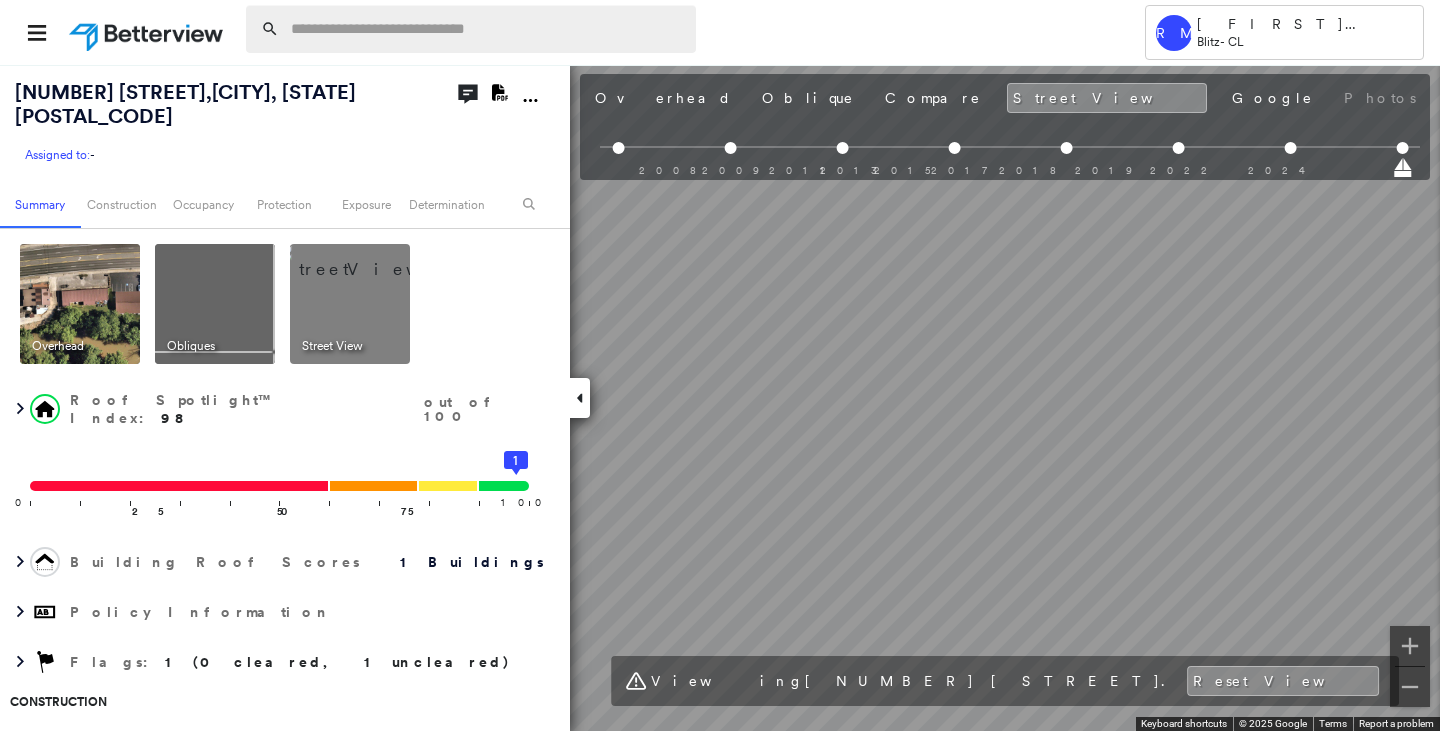 click at bounding box center [487, 29] 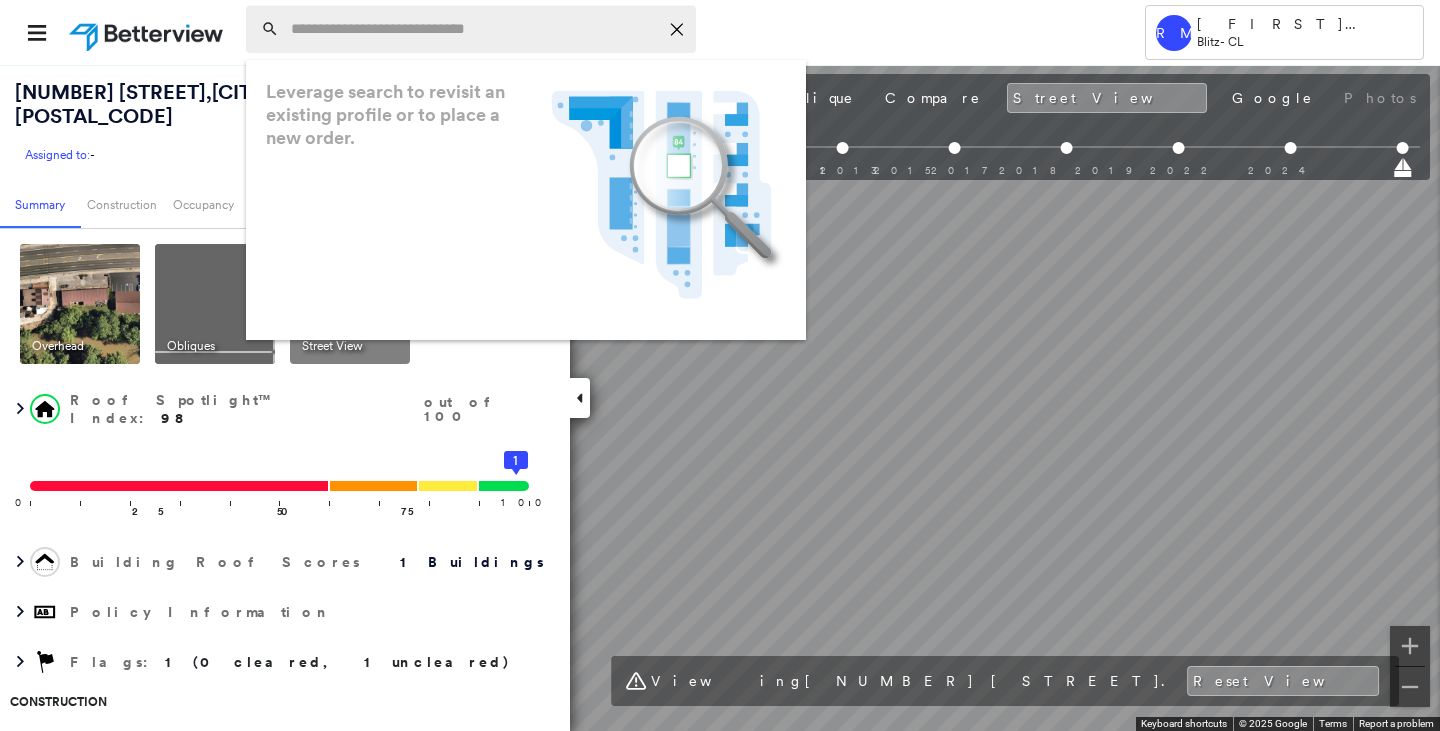 paste on "**********" 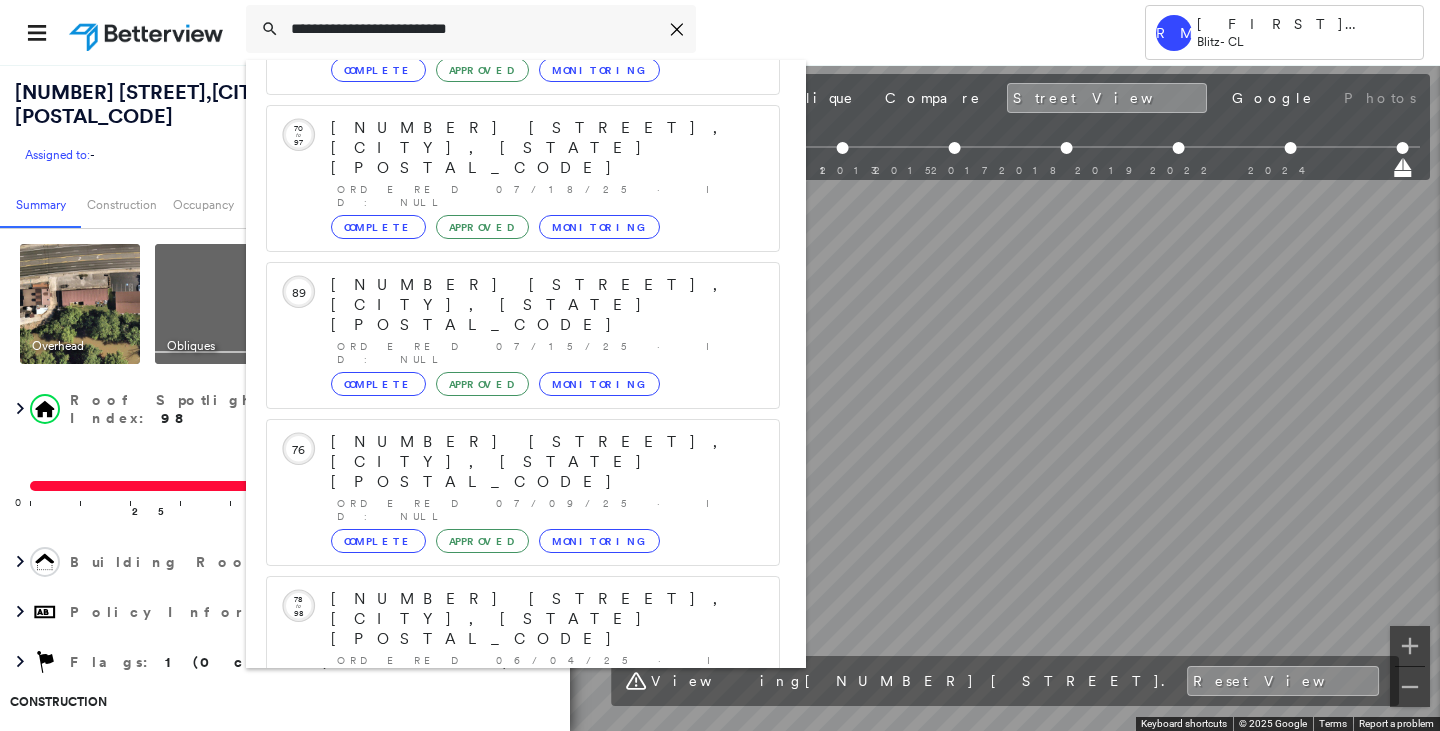 scroll, scrollTop: 211, scrollLeft: 0, axis: vertical 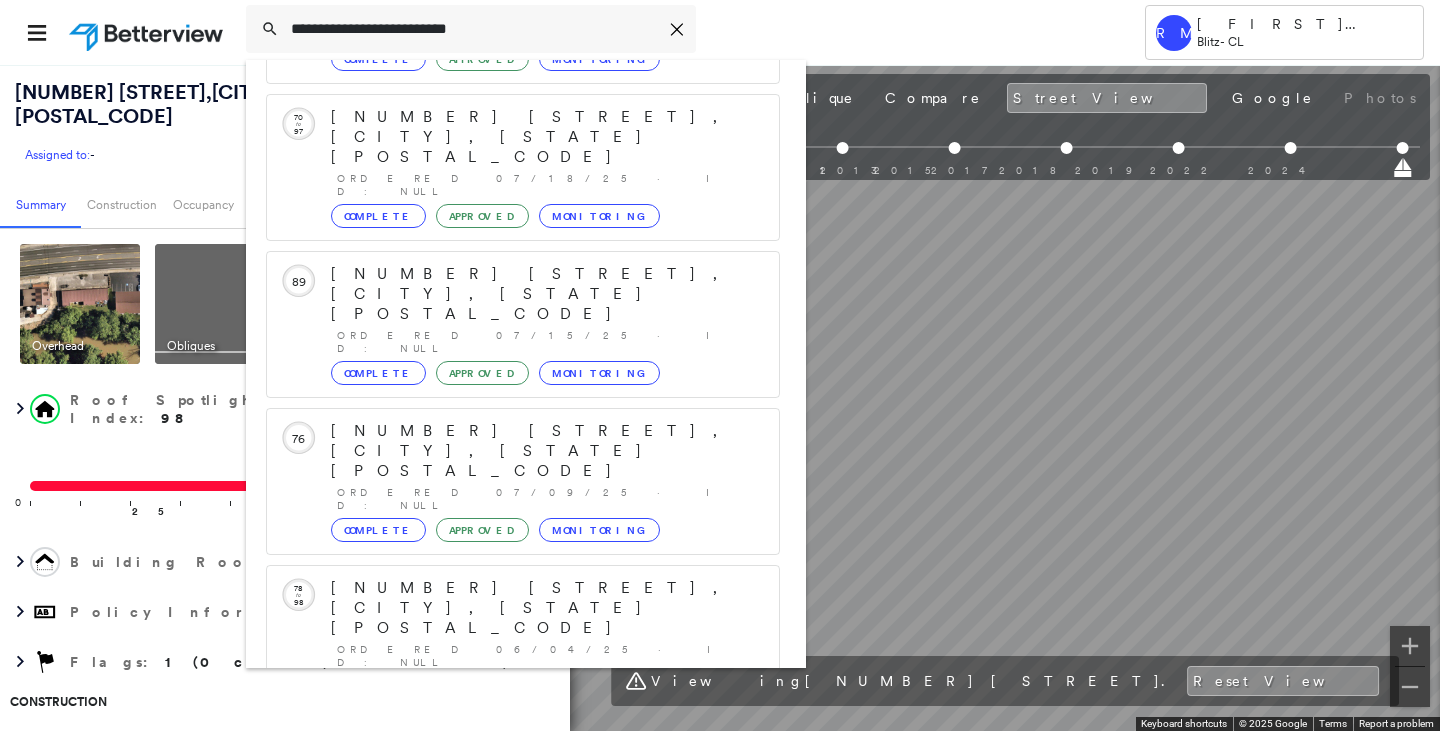 type on "**********" 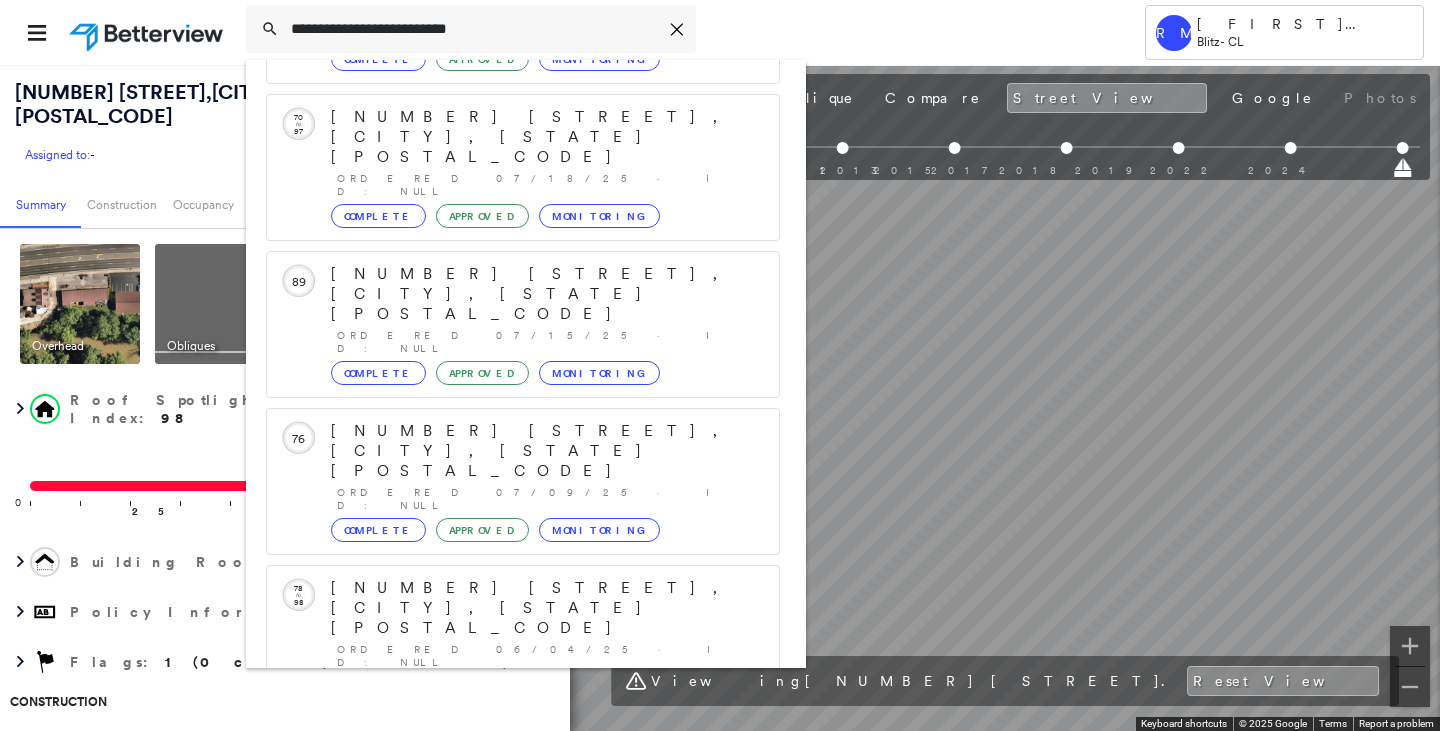 click 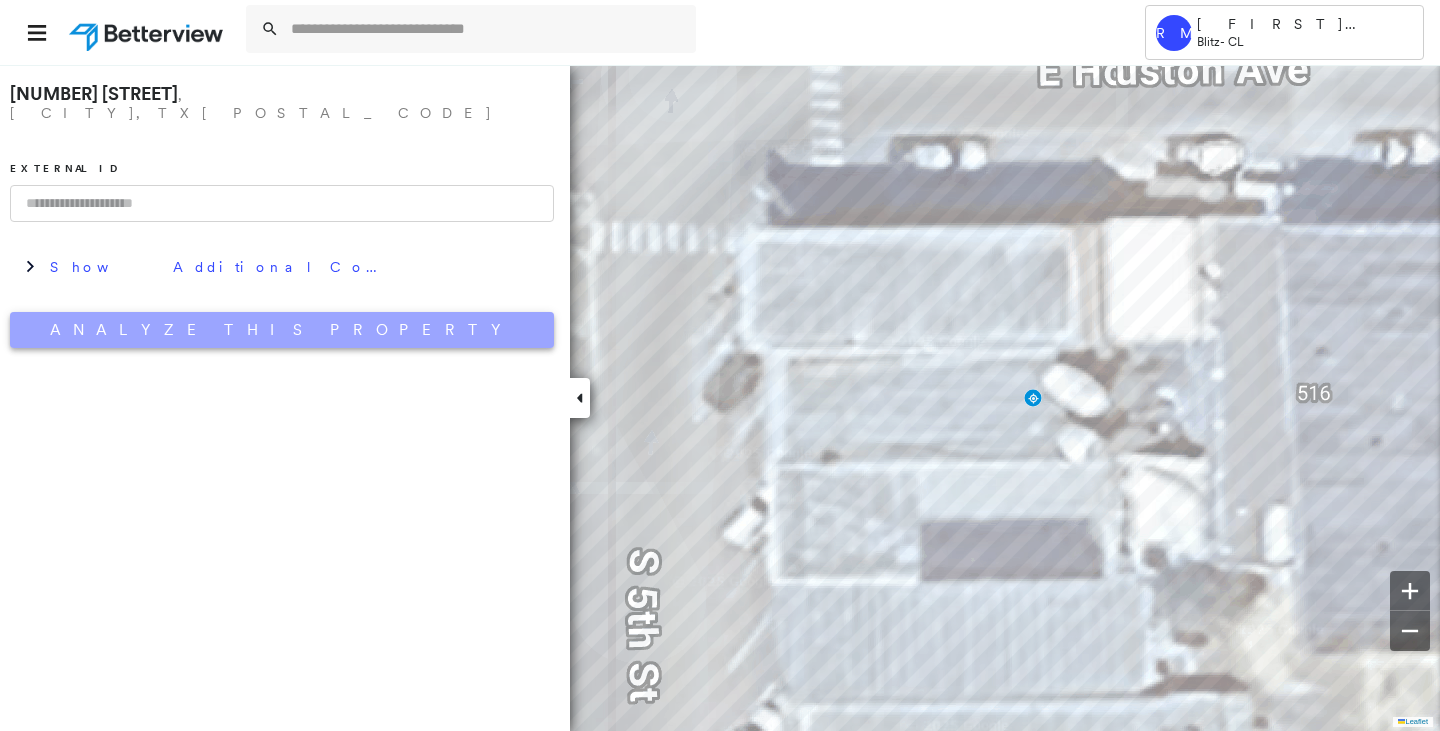 click on "Analyze This Property" at bounding box center [282, 330] 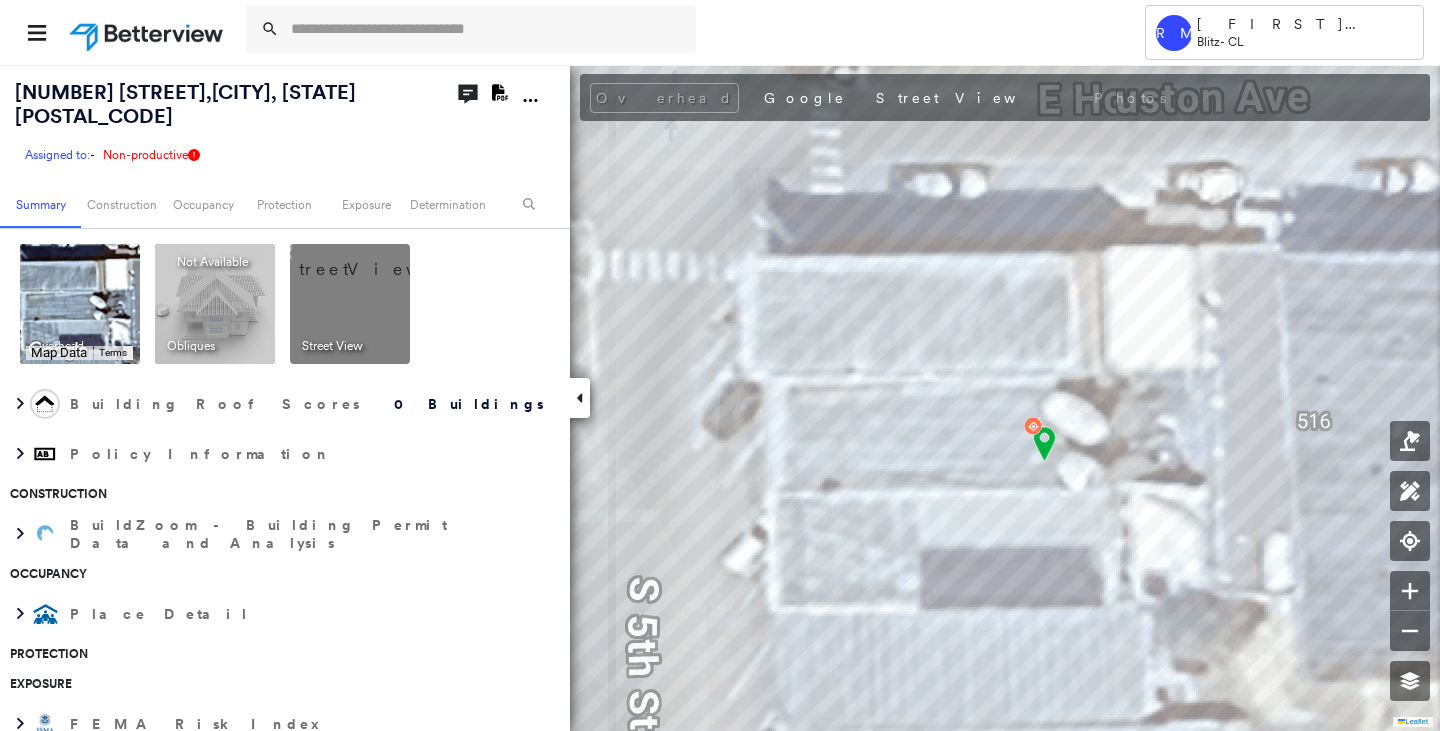 click at bounding box center (374, 259) 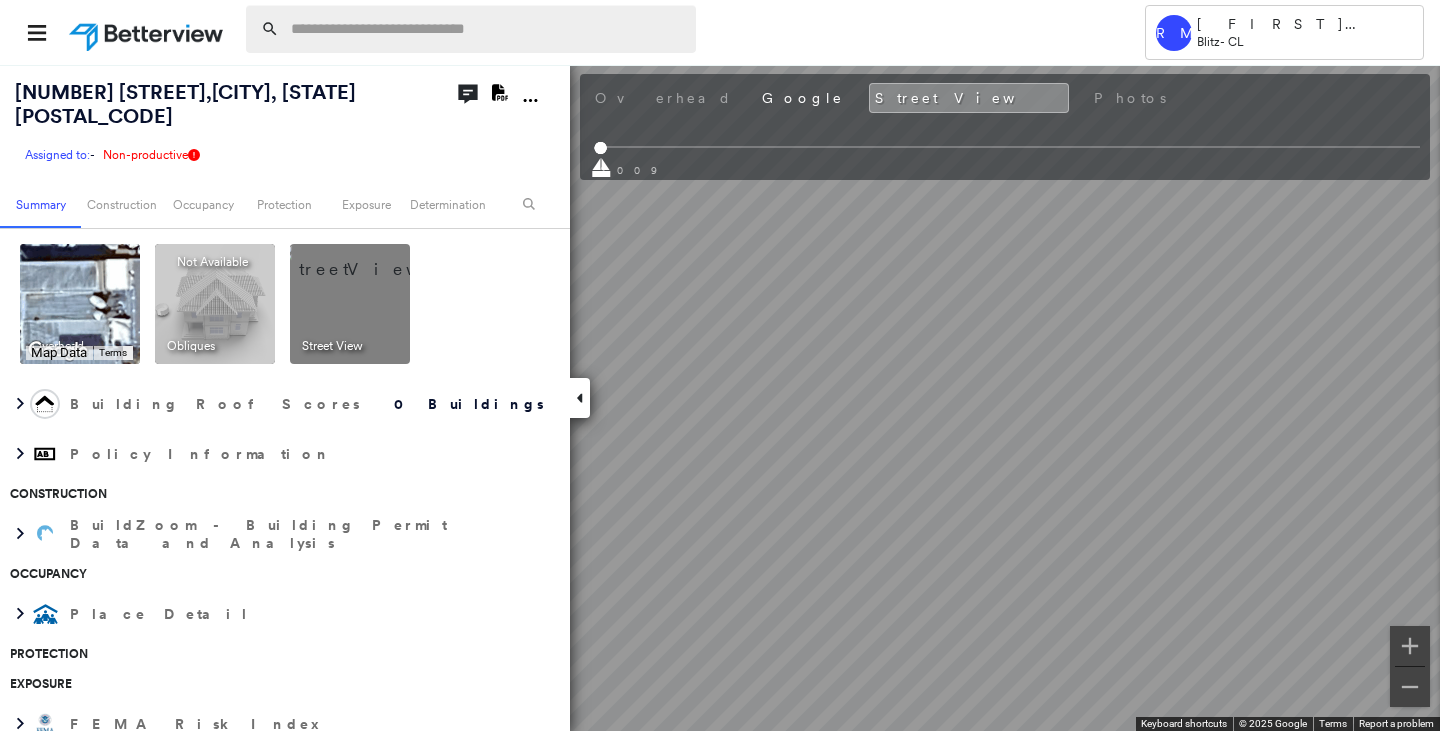 click at bounding box center [487, 29] 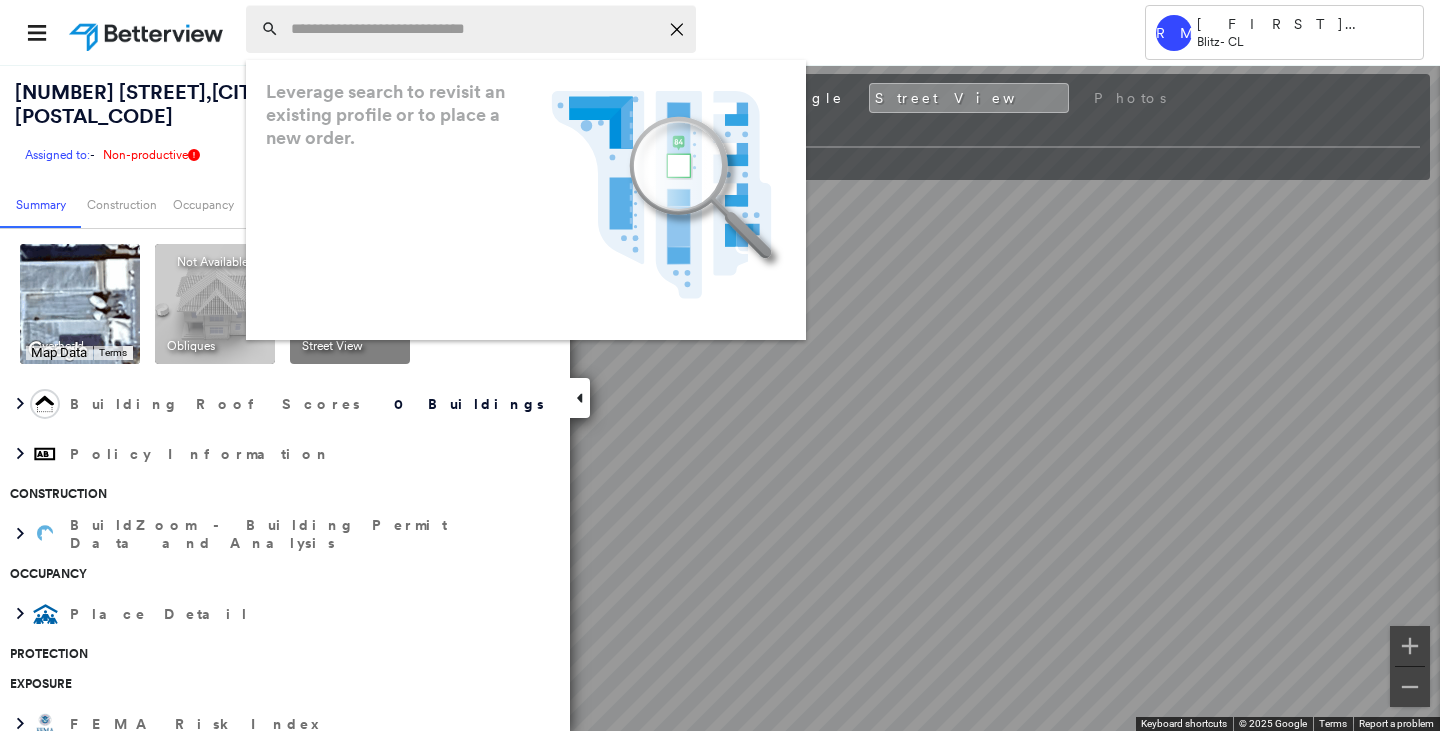 paste on "**********" 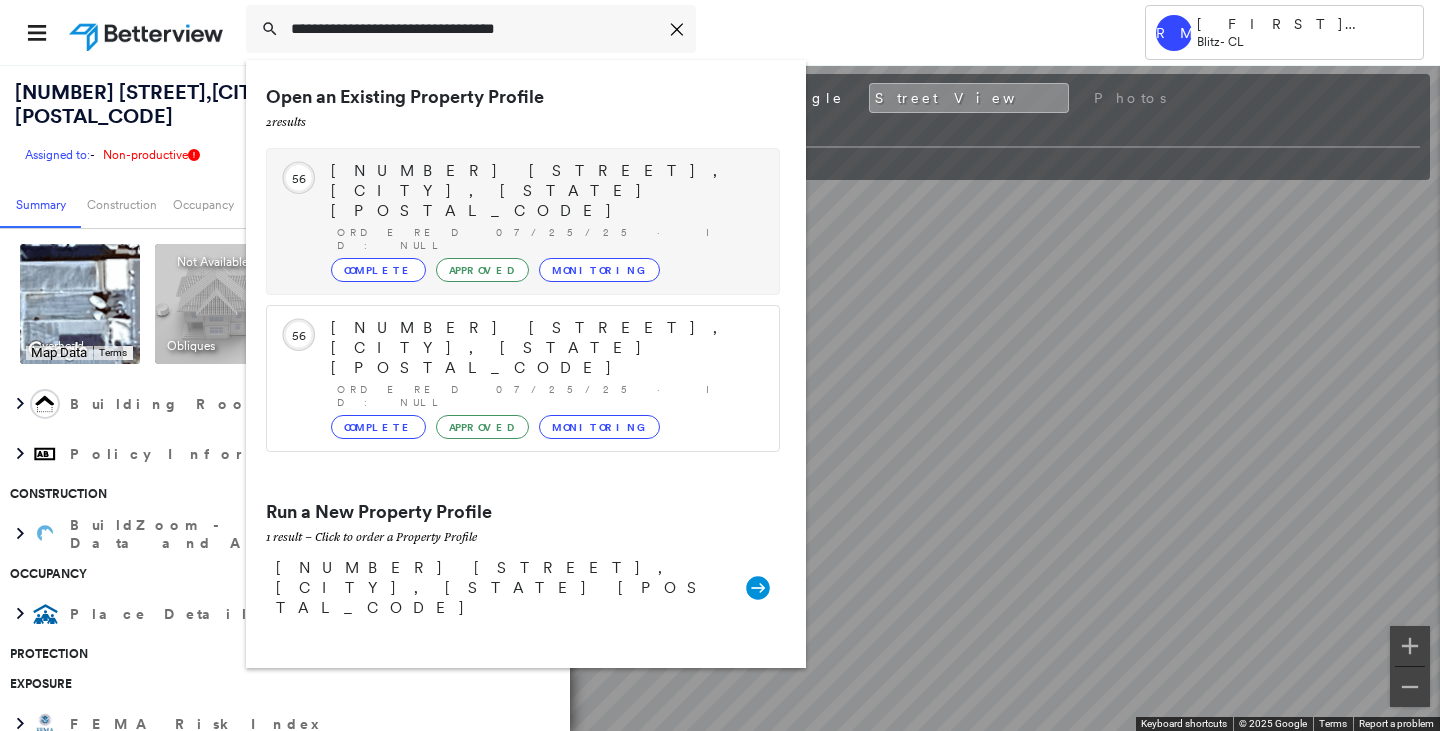 type on "**********" 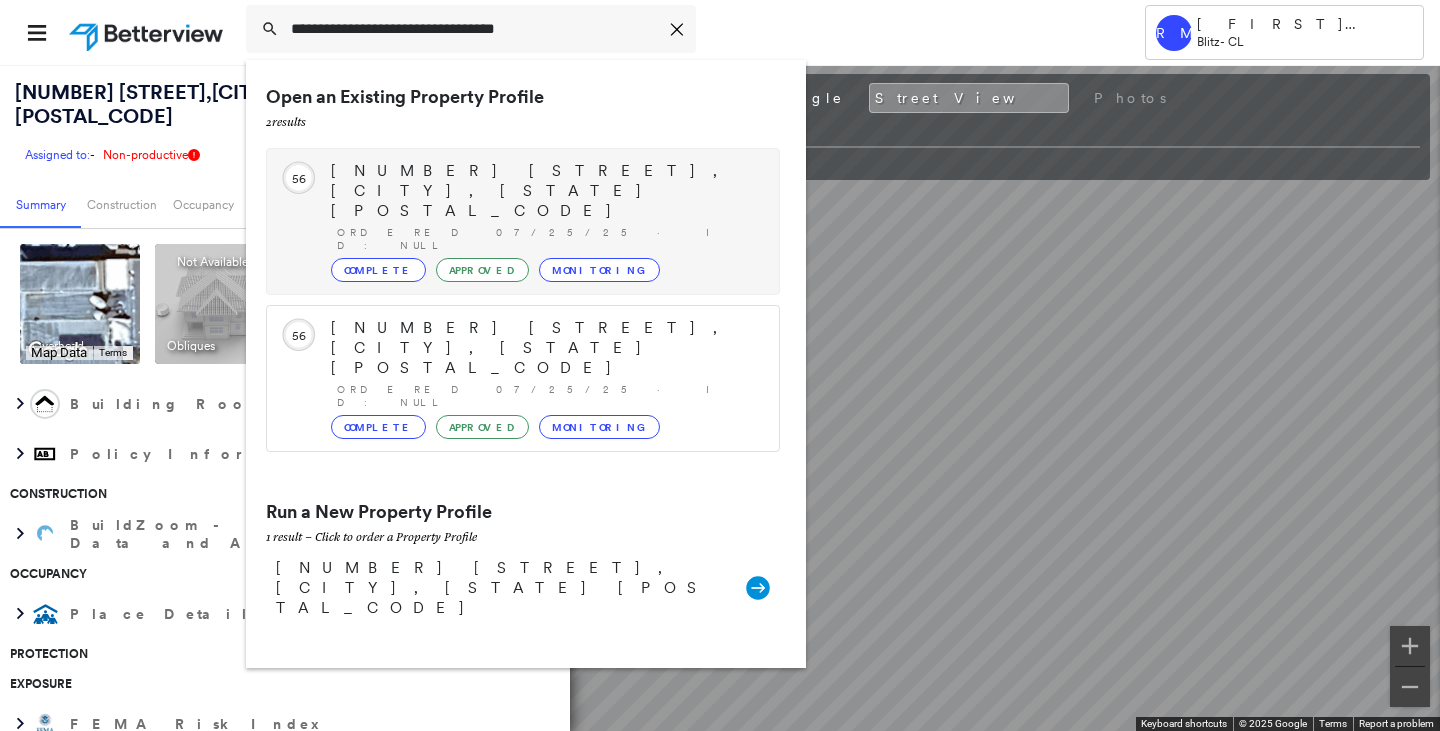 click on "[NUMBER] [STREET], [CITY], [STATE] [POSTAL_CODE]" at bounding box center [545, 191] 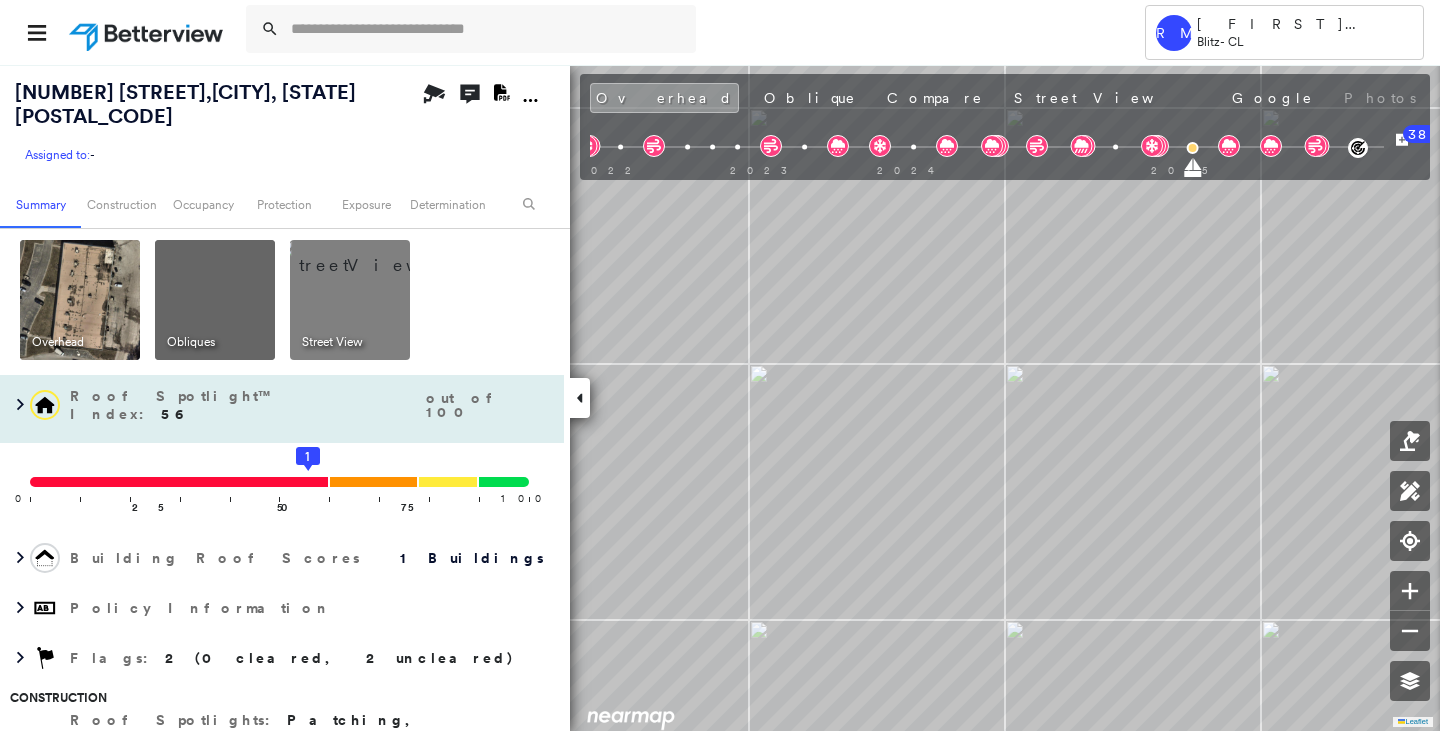 scroll, scrollTop: 0, scrollLeft: 0, axis: both 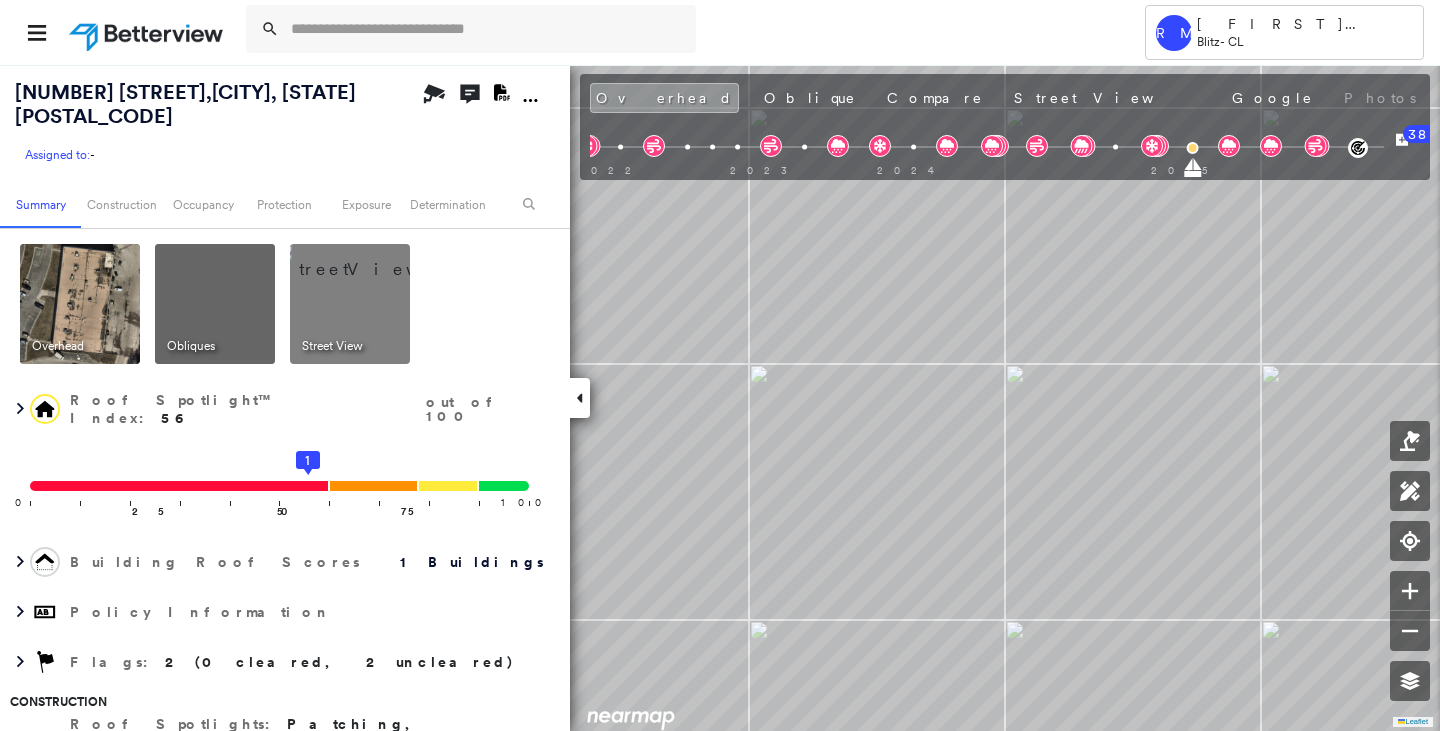 click at bounding box center [374, 259] 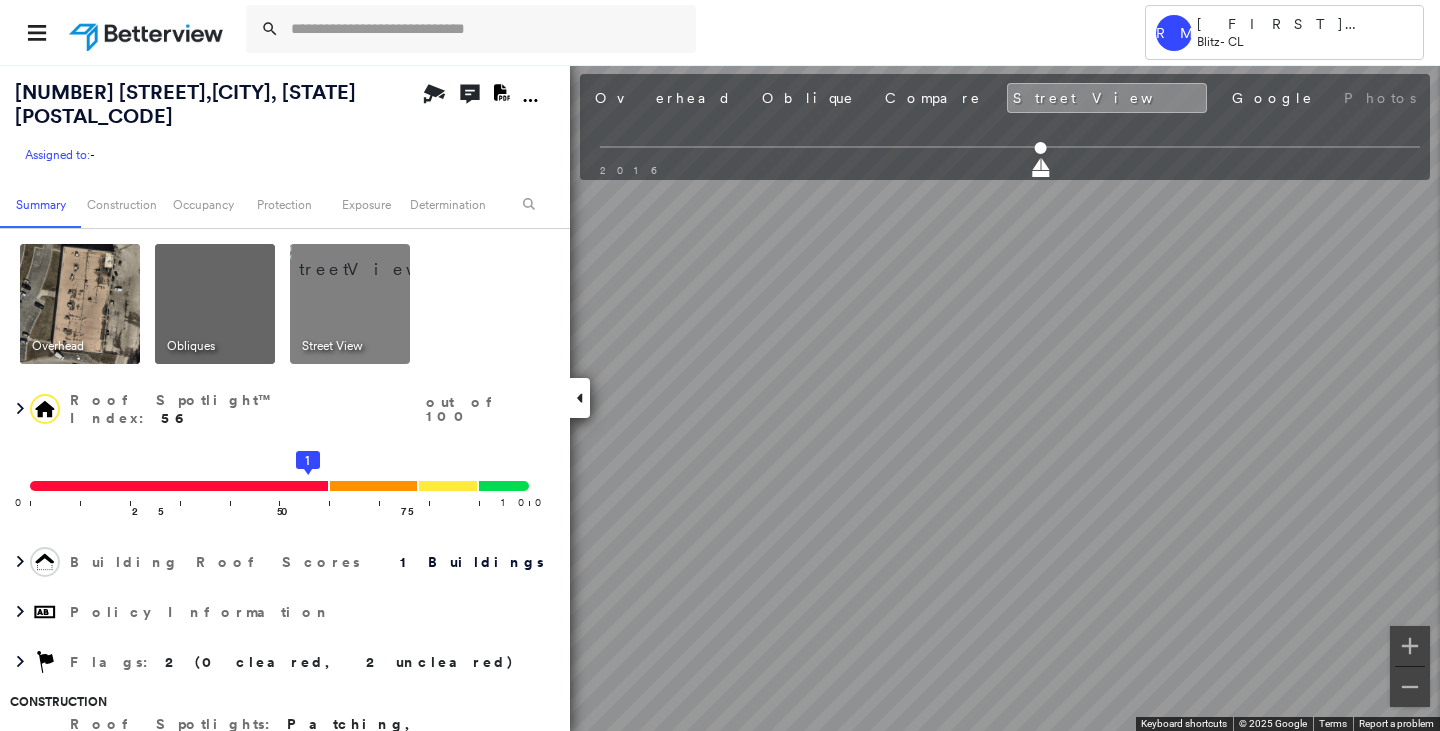 click 